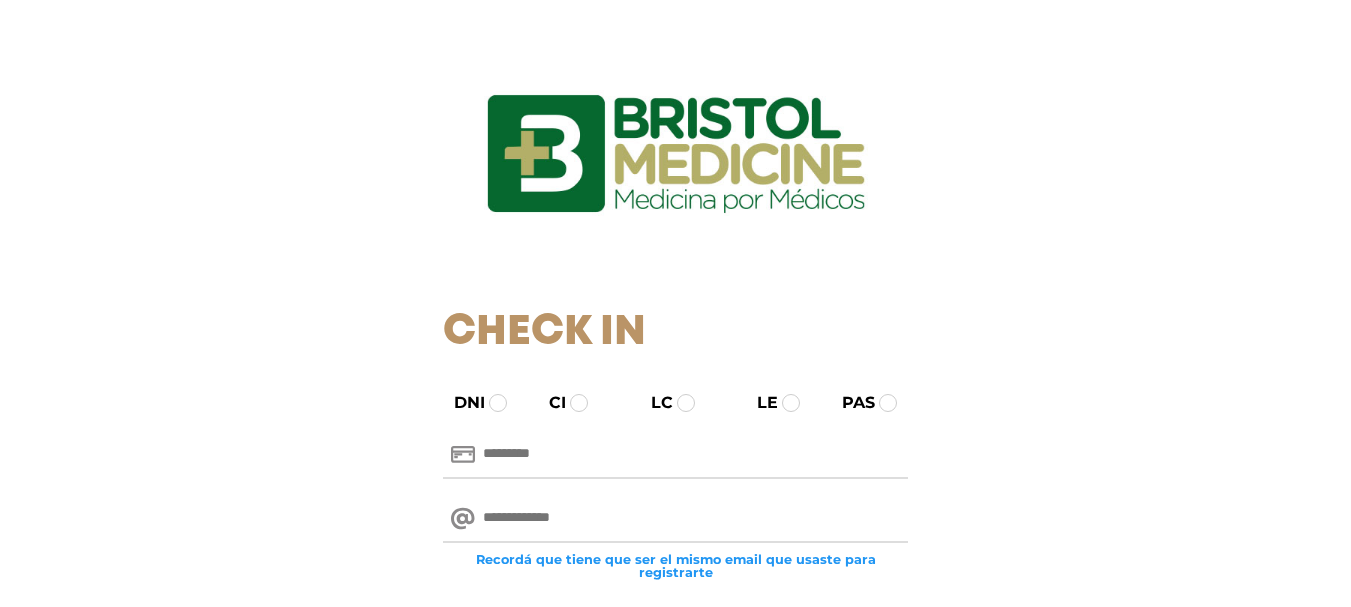 scroll, scrollTop: 264, scrollLeft: 0, axis: vertical 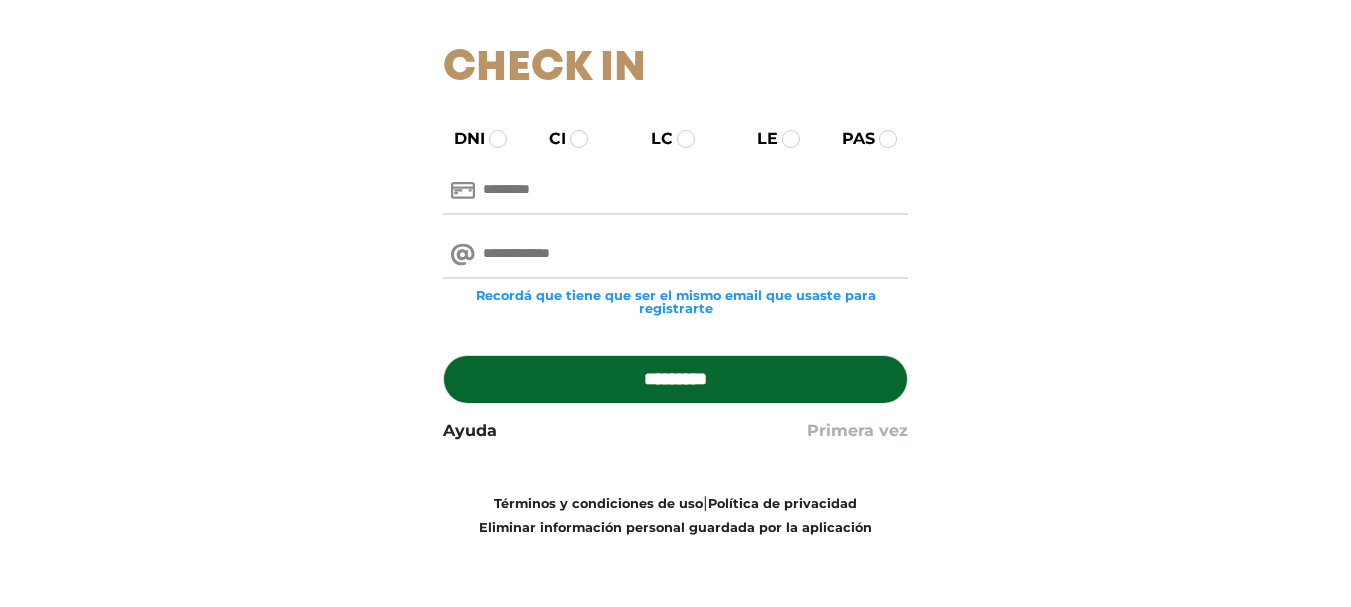 click on "Primera vez" at bounding box center (857, 431) 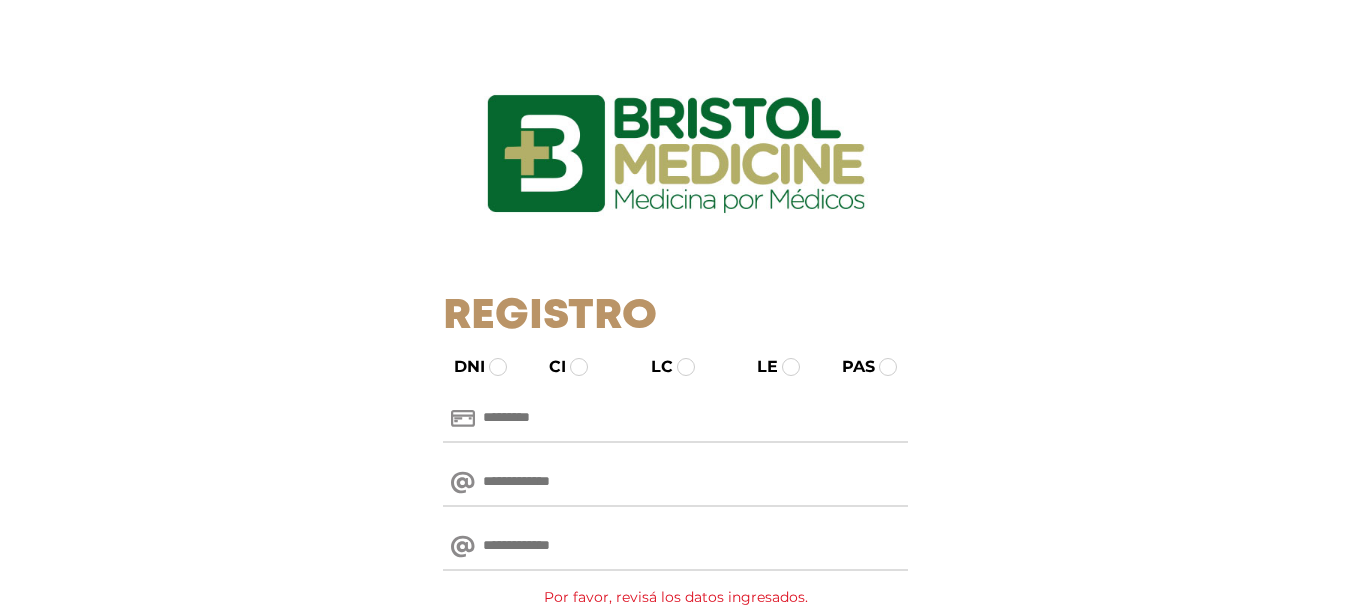 scroll, scrollTop: 0, scrollLeft: 0, axis: both 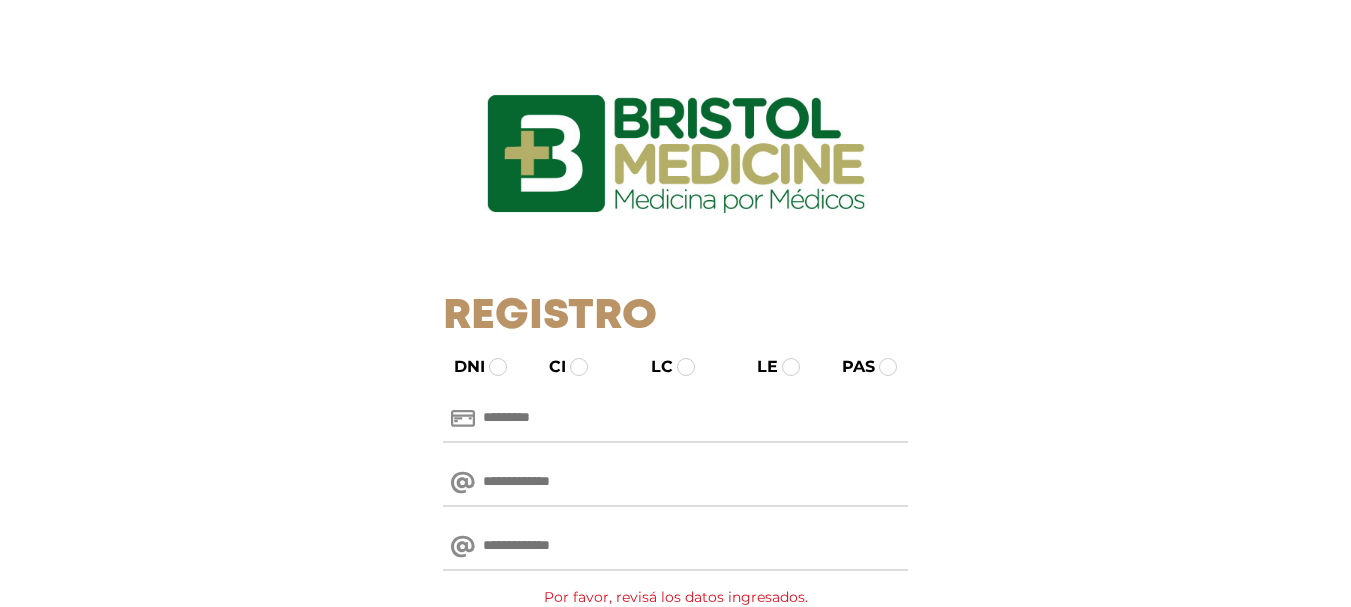 paste on "********" 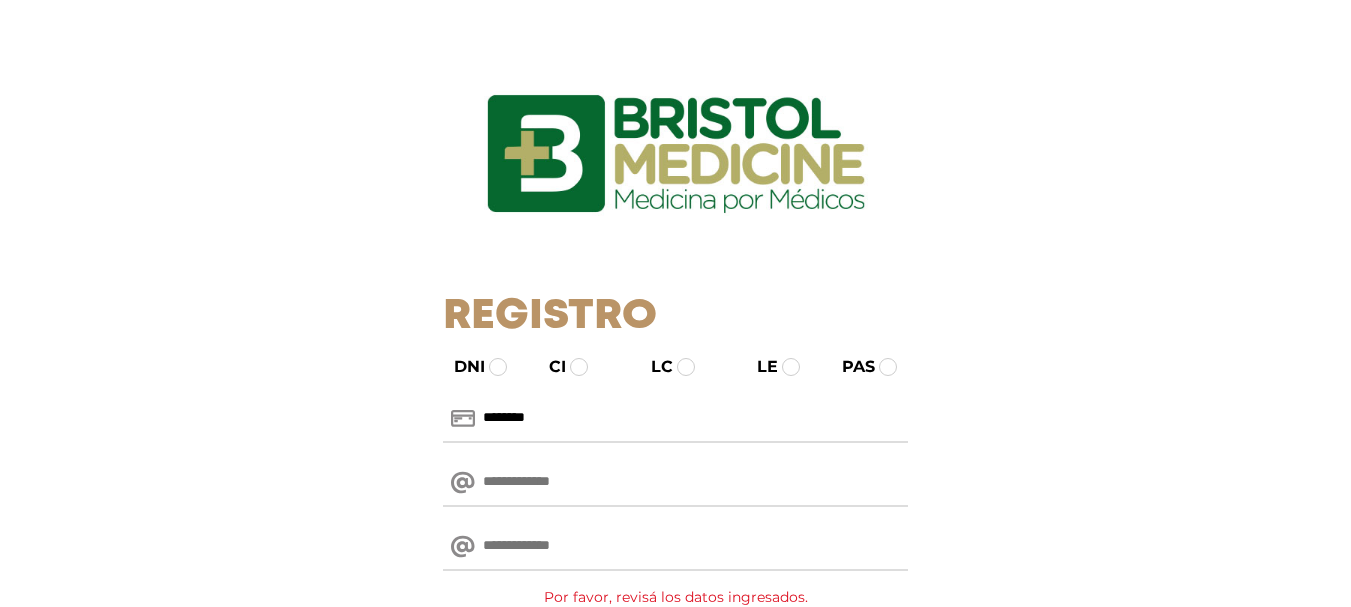 type on "********" 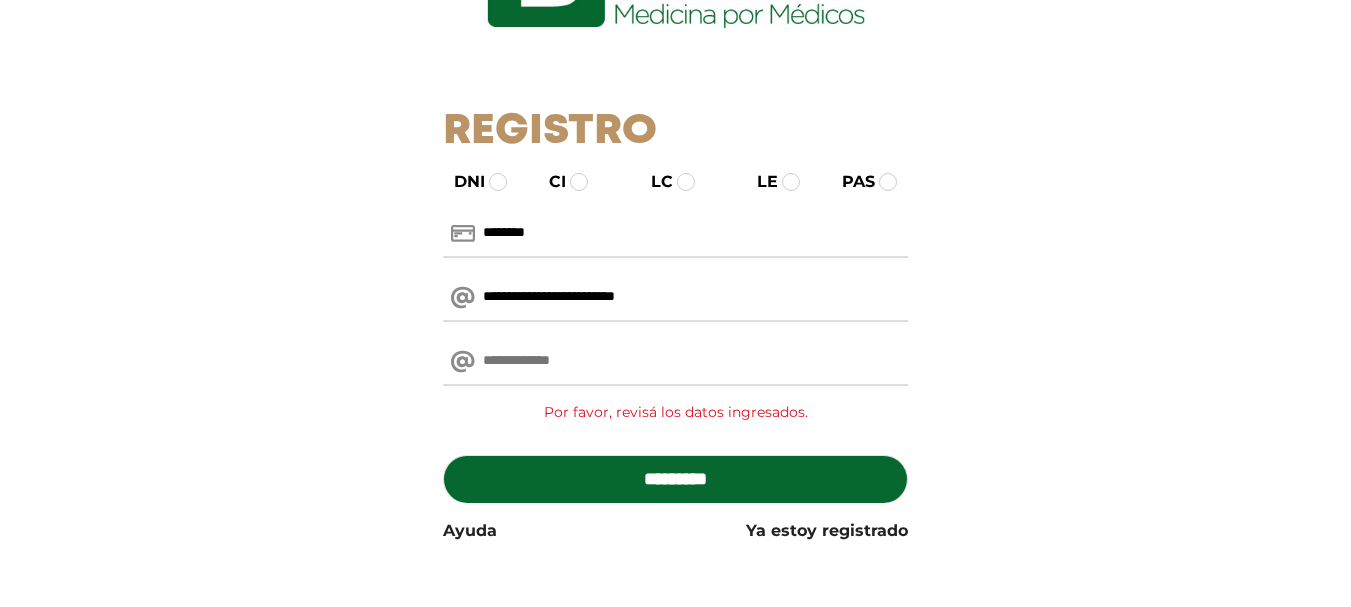 scroll, scrollTop: 189, scrollLeft: 0, axis: vertical 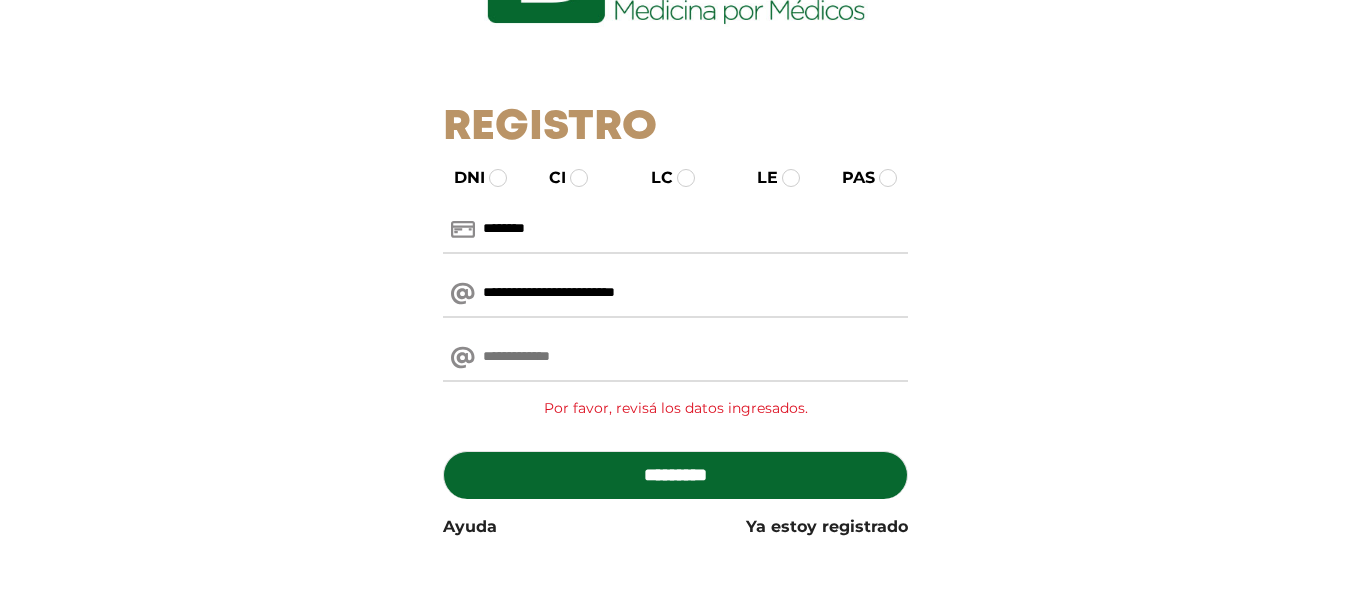 type on "**********" 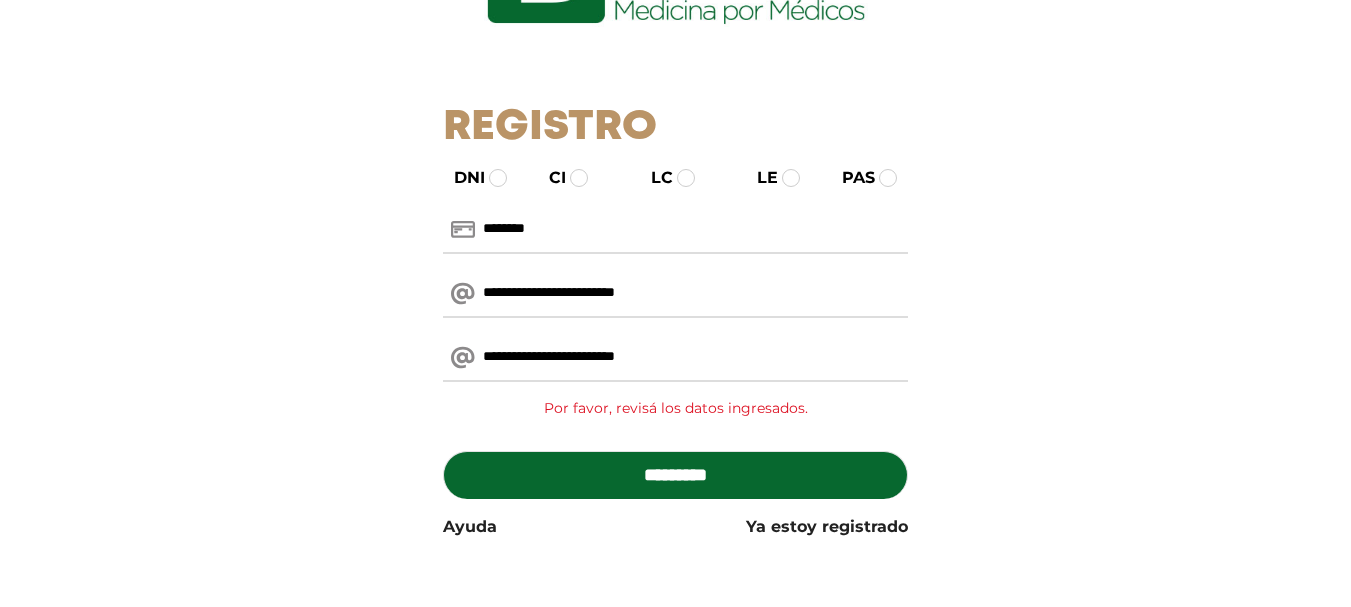 type on "**********" 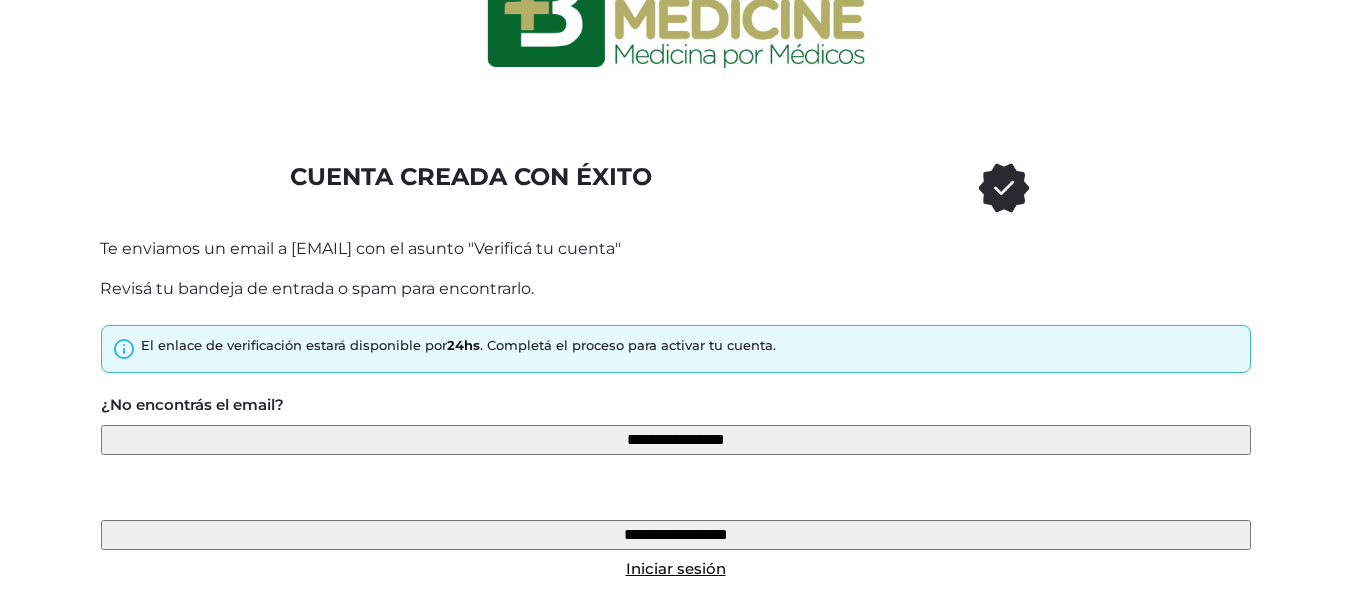 scroll, scrollTop: 186, scrollLeft: 0, axis: vertical 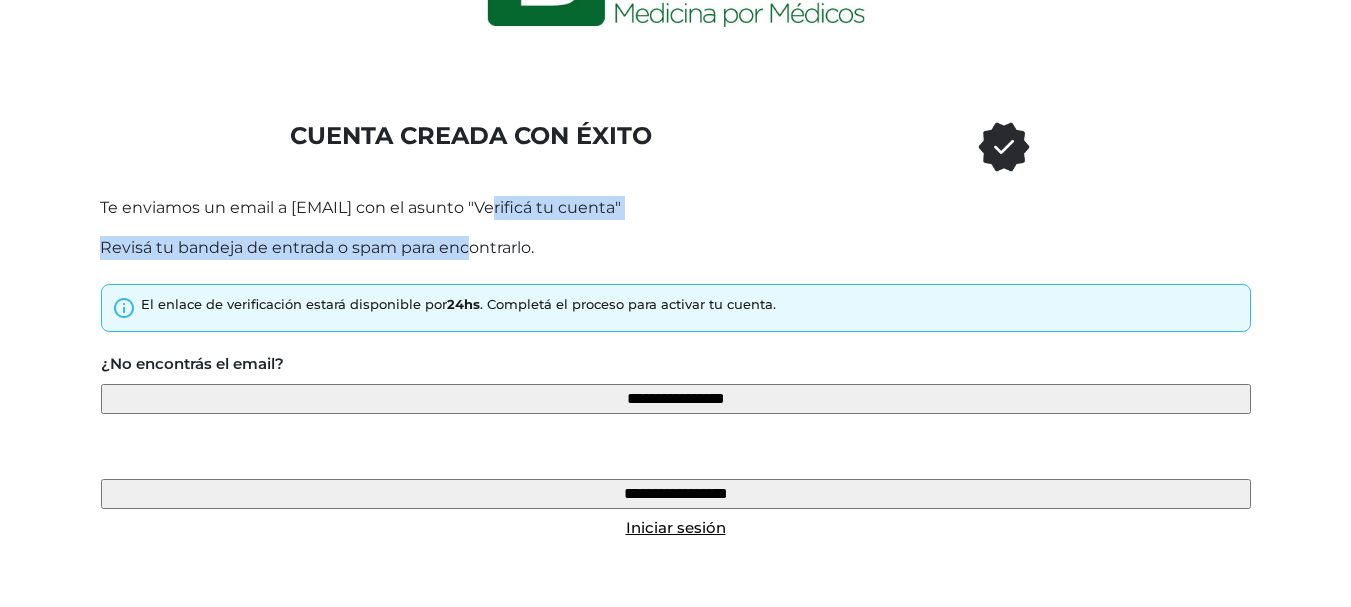 drag, startPoint x: 489, startPoint y: 181, endPoint x: 469, endPoint y: 238, distance: 60.40695 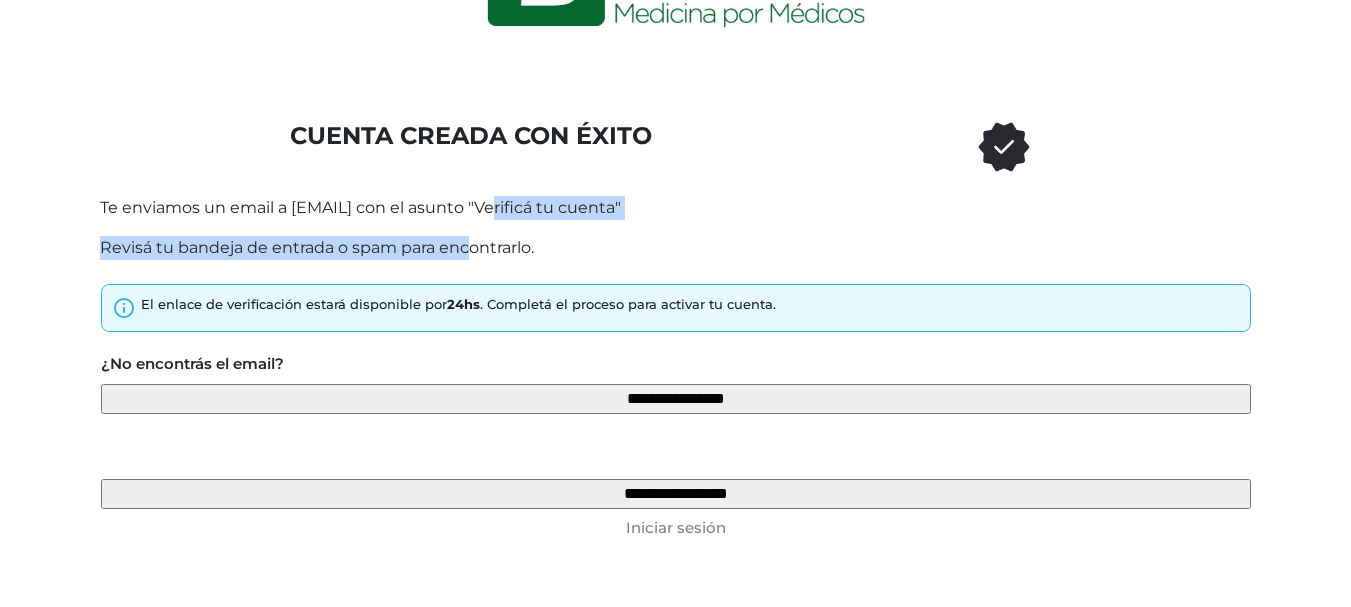 click on "Iniciar sesión" at bounding box center (676, 527) 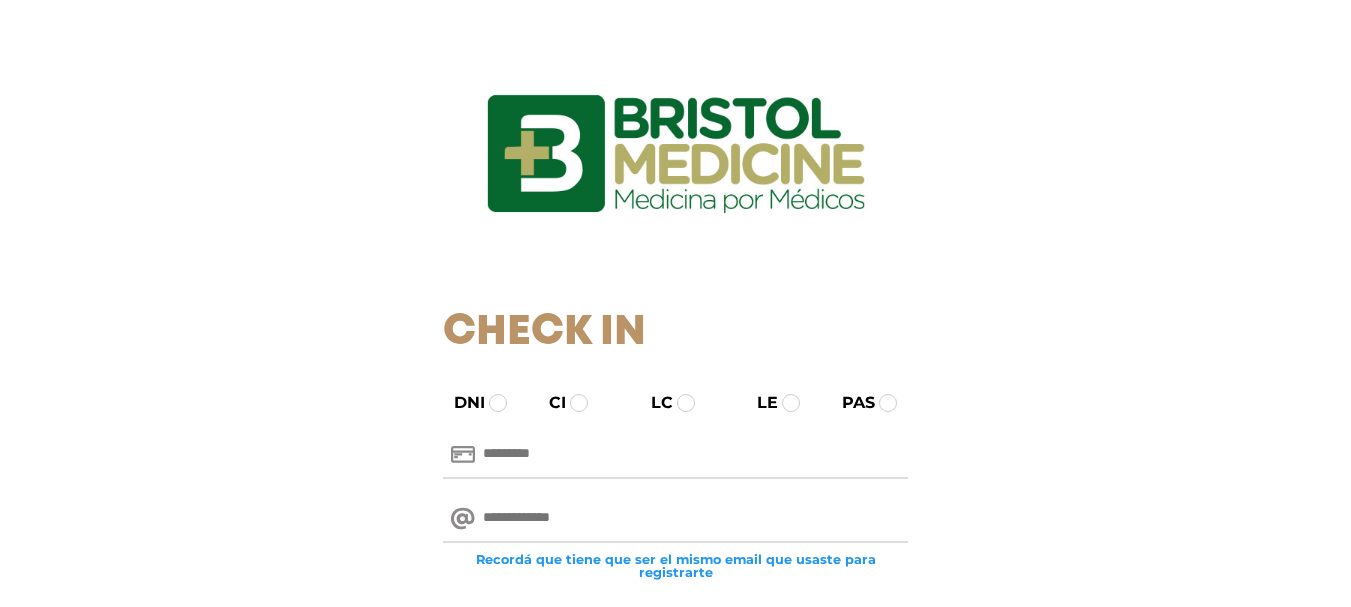 scroll, scrollTop: 0, scrollLeft: 0, axis: both 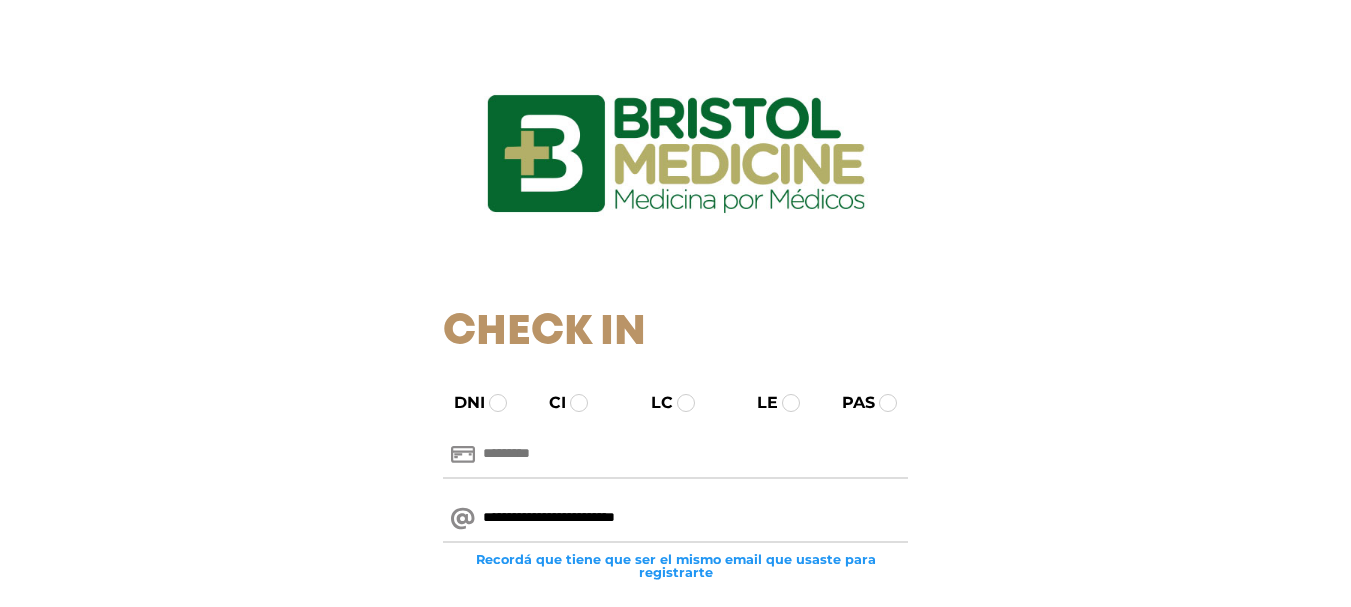 type on "**********" 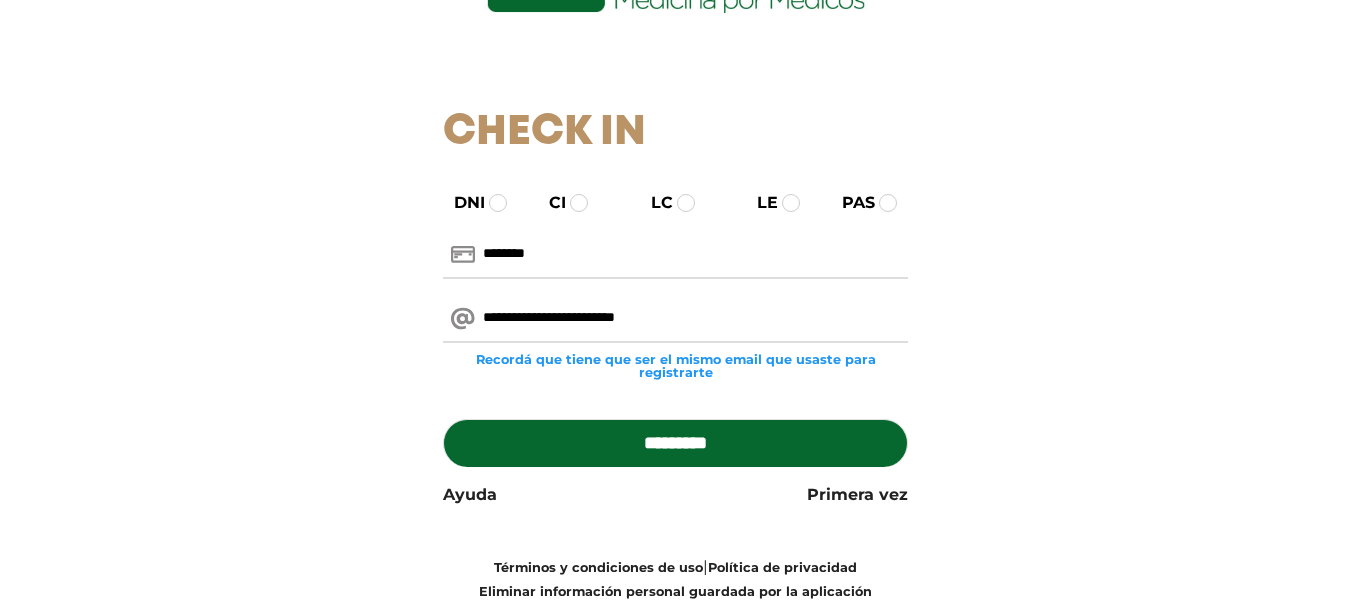 type on "********" 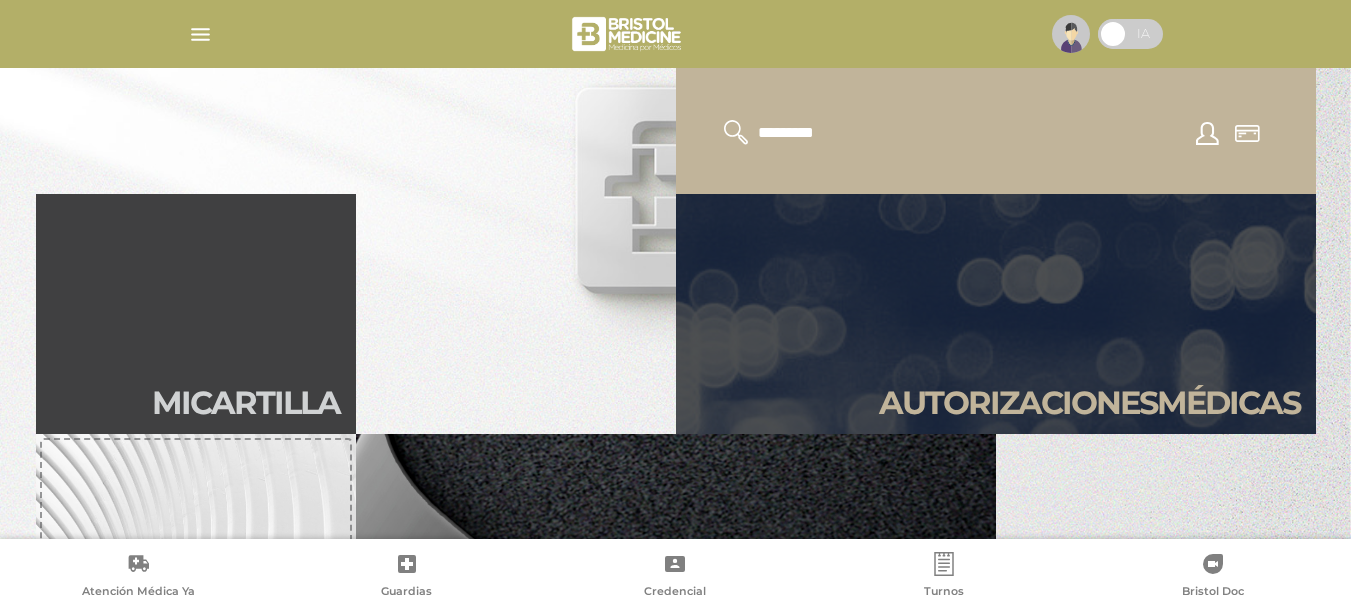 scroll, scrollTop: 300, scrollLeft: 0, axis: vertical 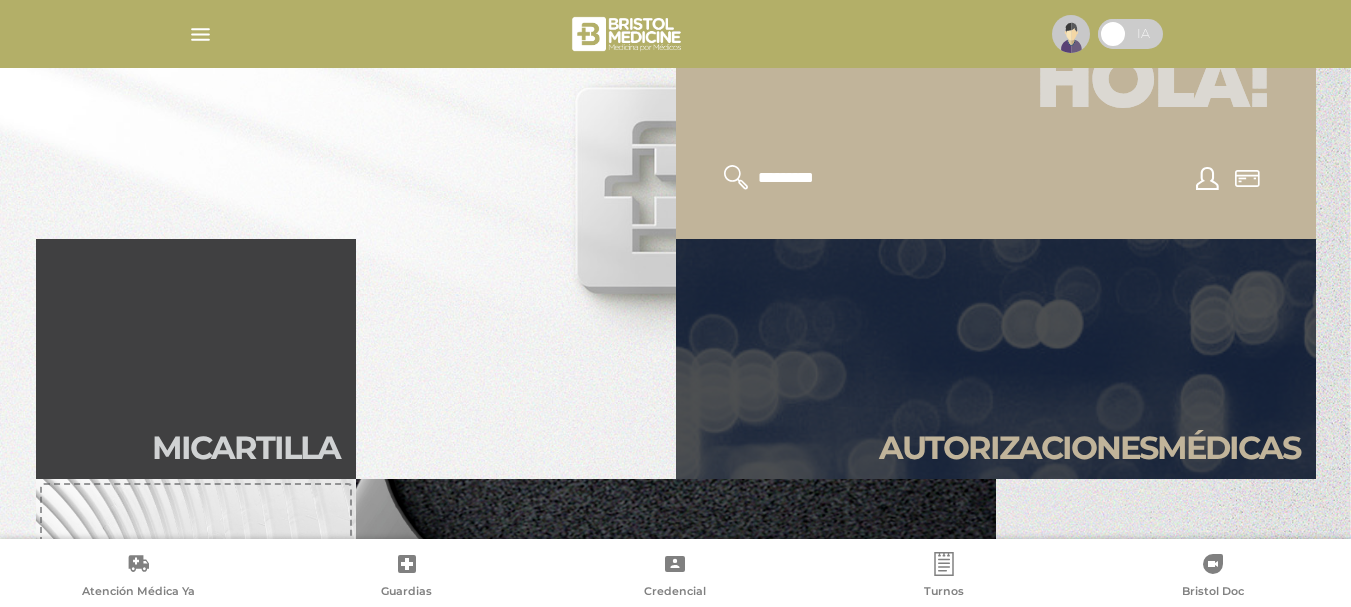 click at bounding box center [1247, 178] 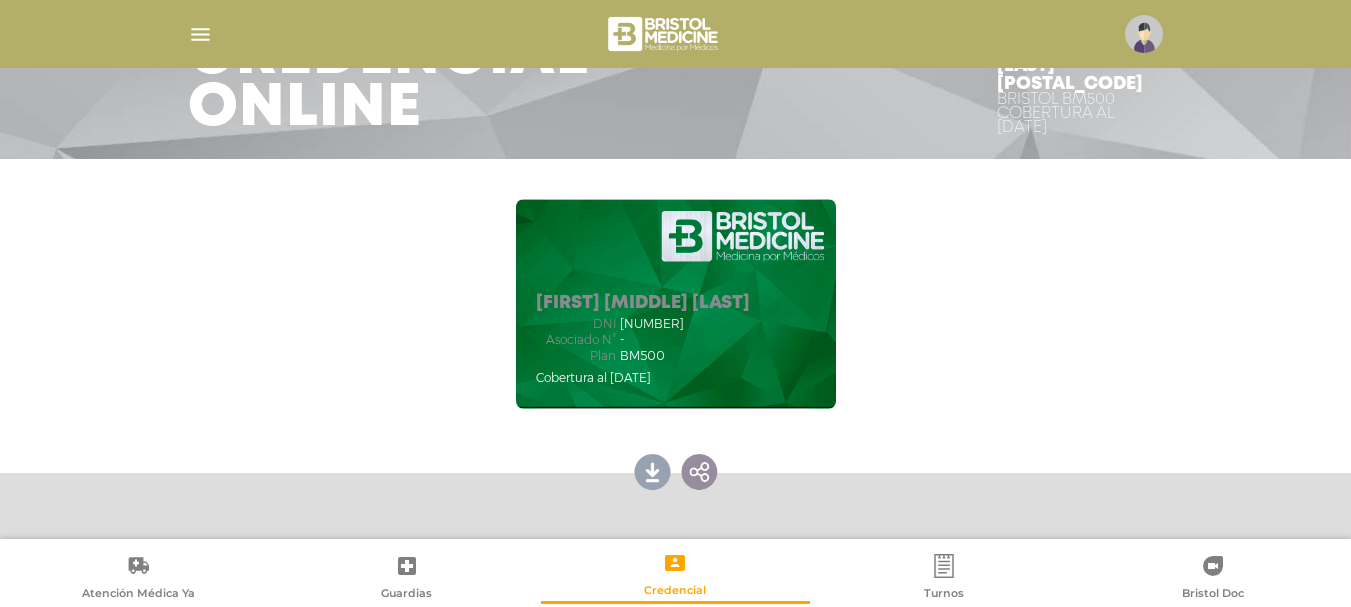 scroll, scrollTop: 200, scrollLeft: 0, axis: vertical 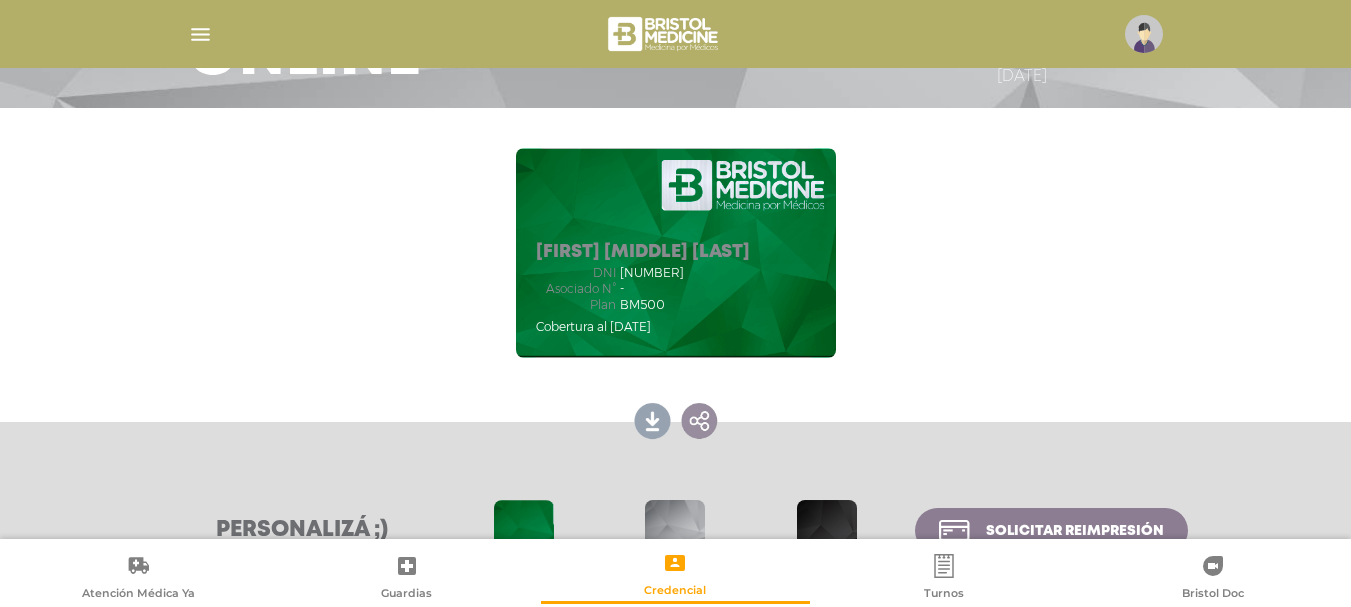 click on "dni
[NUMBER]
Asociado N°
-
Plan
BM500" at bounding box center (643, 289) 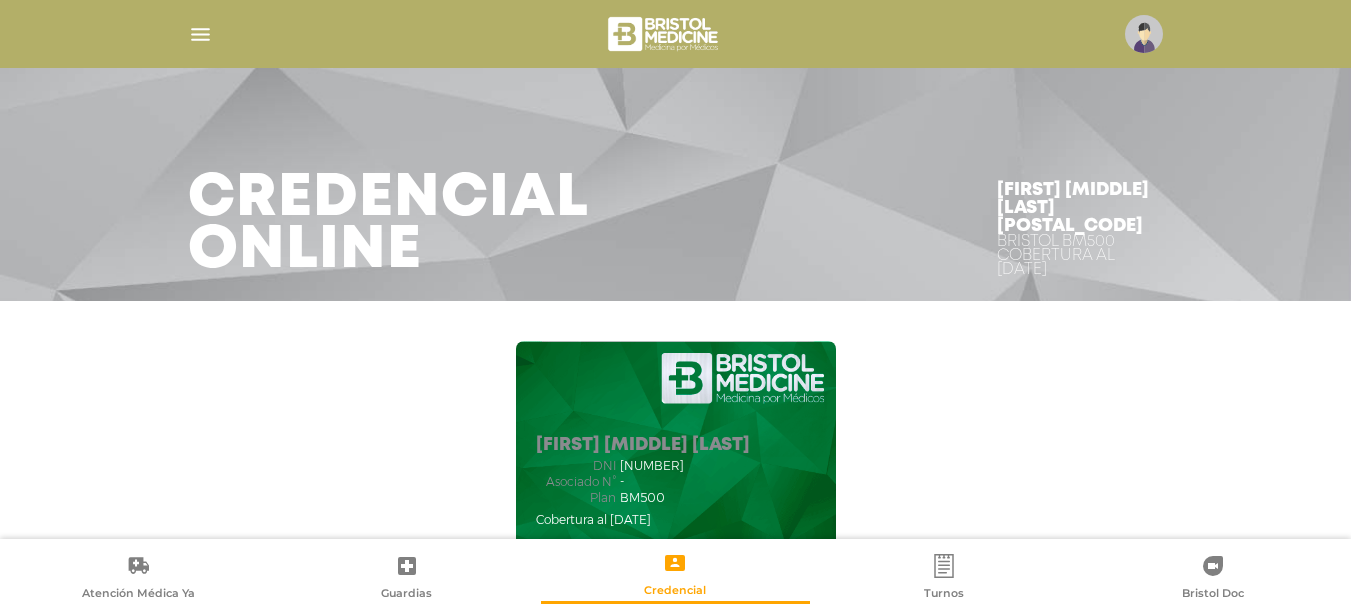 scroll, scrollTop: 0, scrollLeft: 0, axis: both 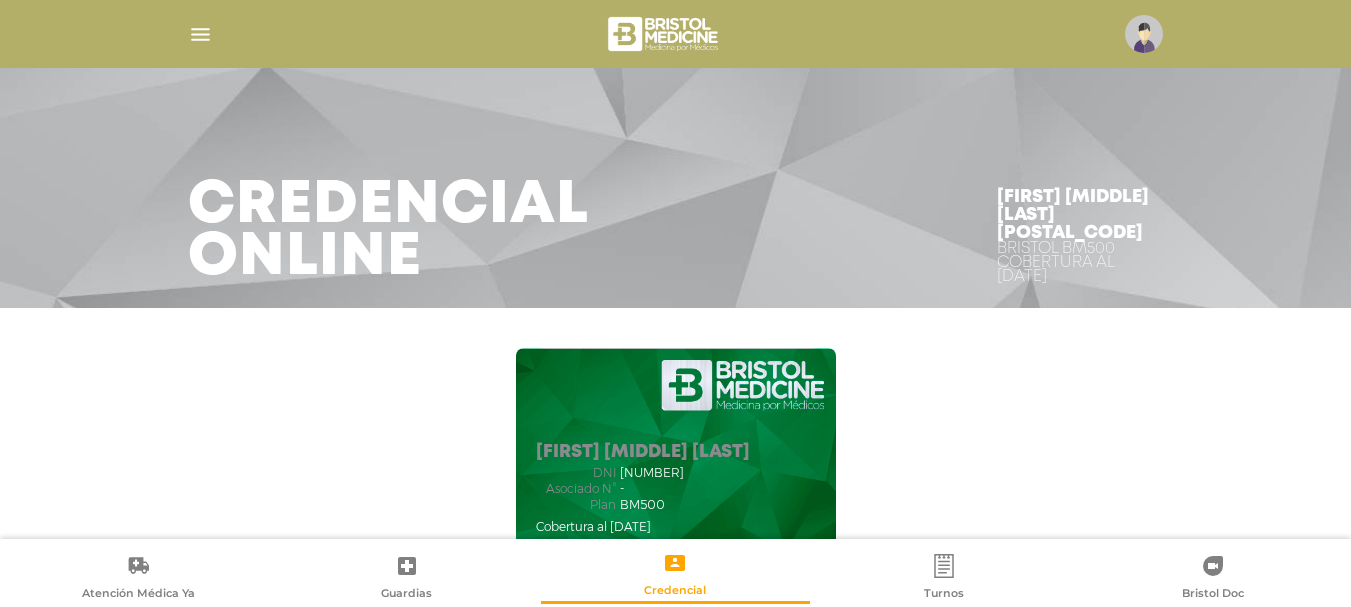click on "[FIRST] [MIDDLE] [LAST]
dni
[NUMBER]
Asociado N°
-
Plan
BM500
Cobertura al [DATE]" at bounding box center (676, 453) 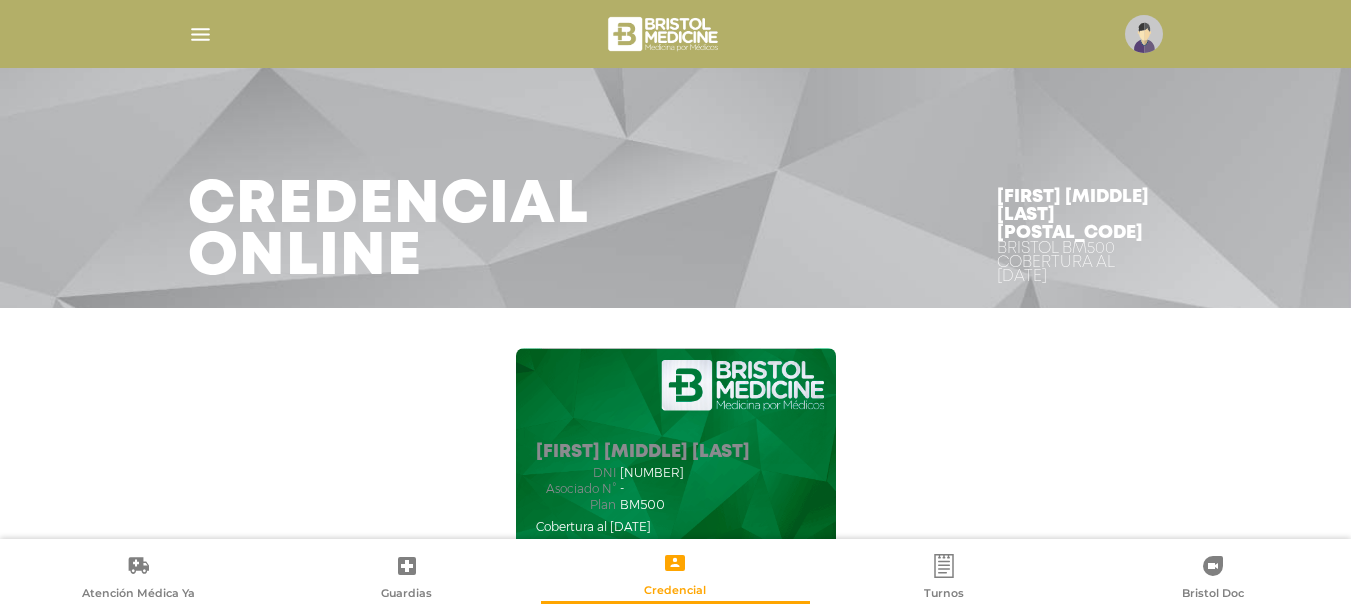 drag, startPoint x: 691, startPoint y: 403, endPoint x: 673, endPoint y: 412, distance: 20.12461 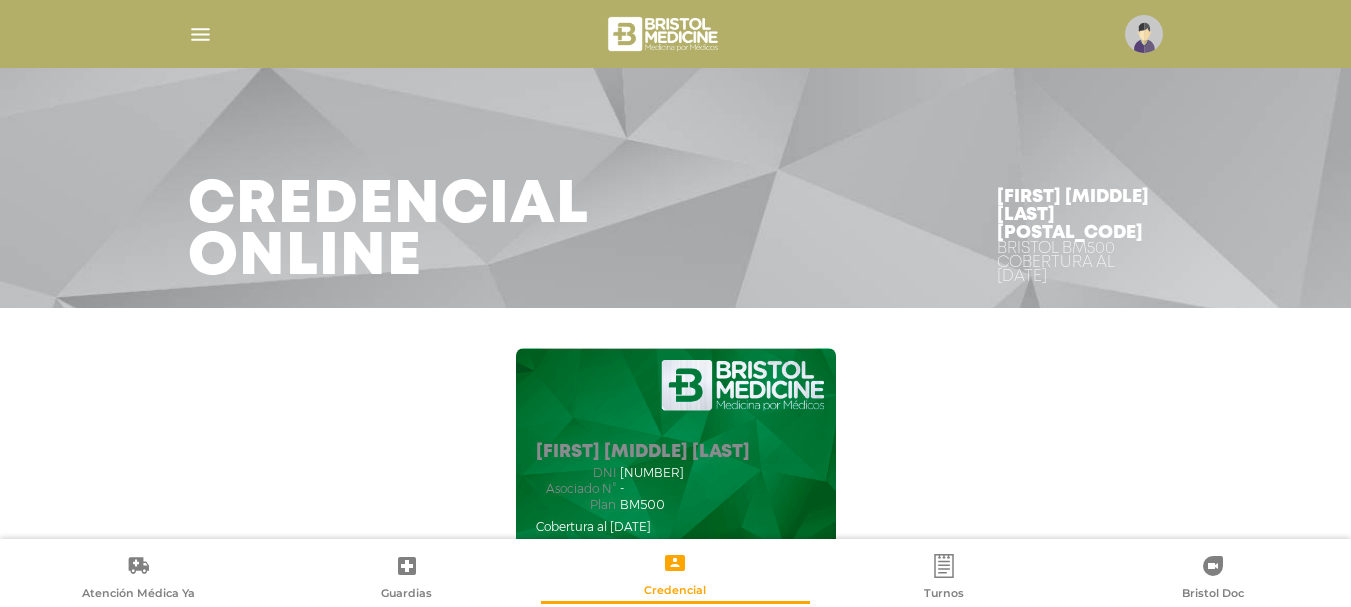 click on "[FIRST] [MIDDLE] [LAST]
dni
[NUMBER]
Asociado N°
-
Plan
BM500
Cobertura al [DATE]" at bounding box center [676, 453] 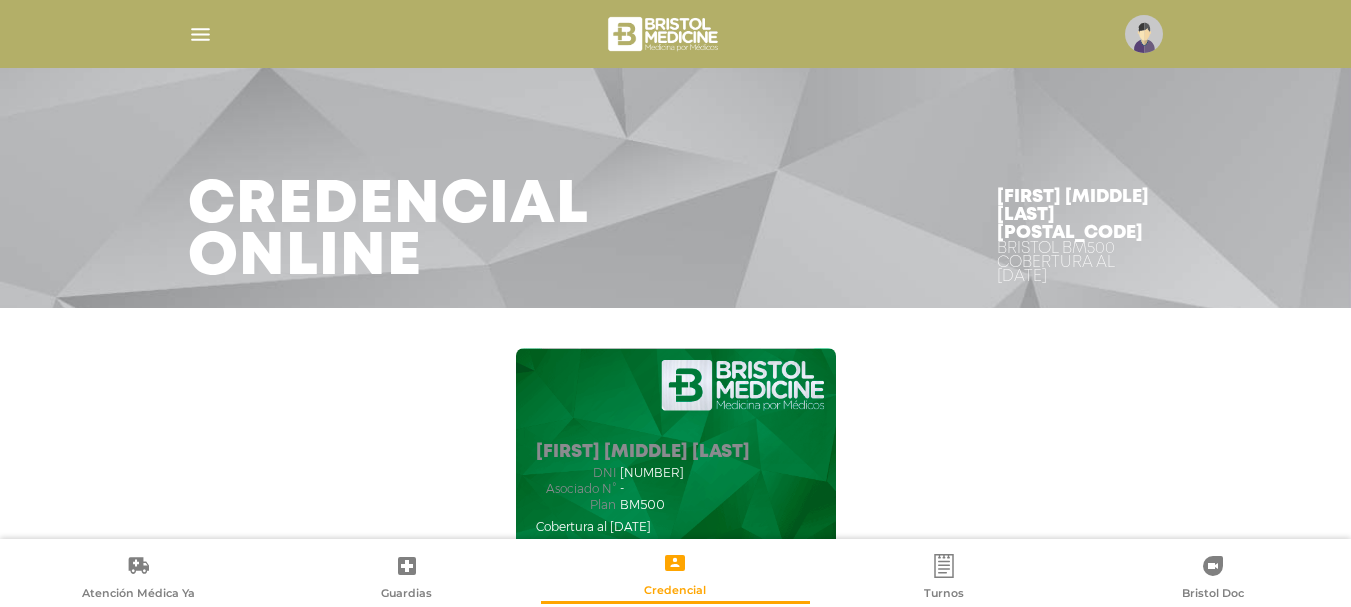 drag, startPoint x: 656, startPoint y: 492, endPoint x: 710, endPoint y: 378, distance: 126.14278 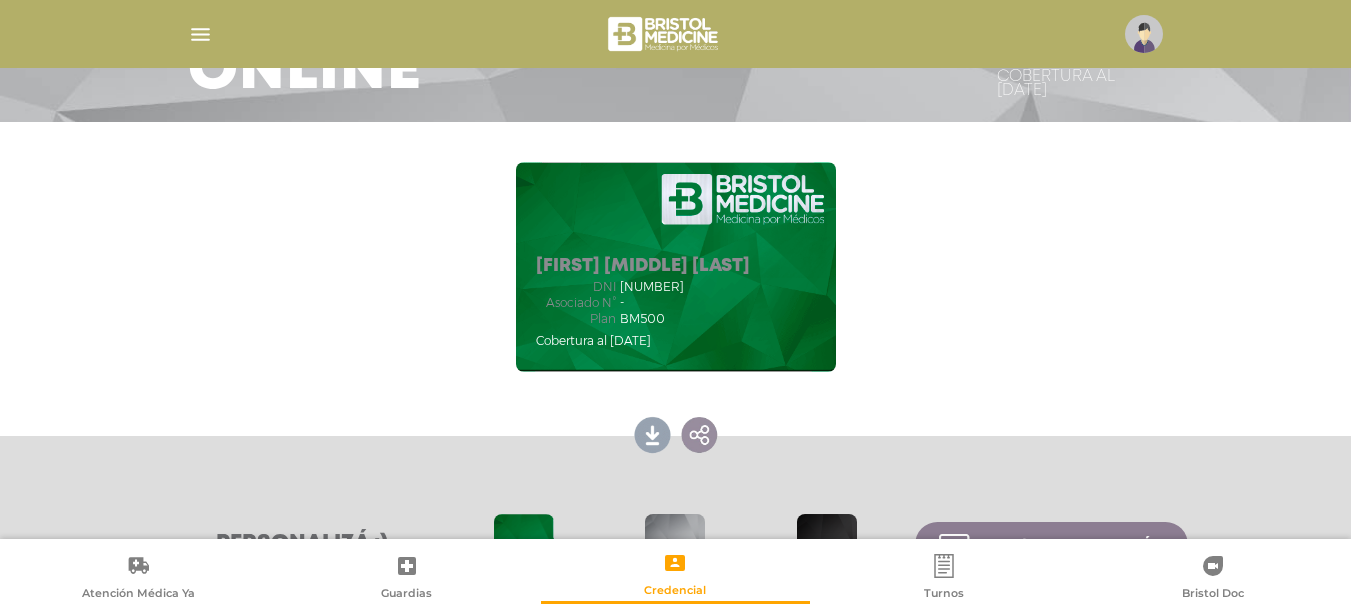 scroll, scrollTop: 300, scrollLeft: 0, axis: vertical 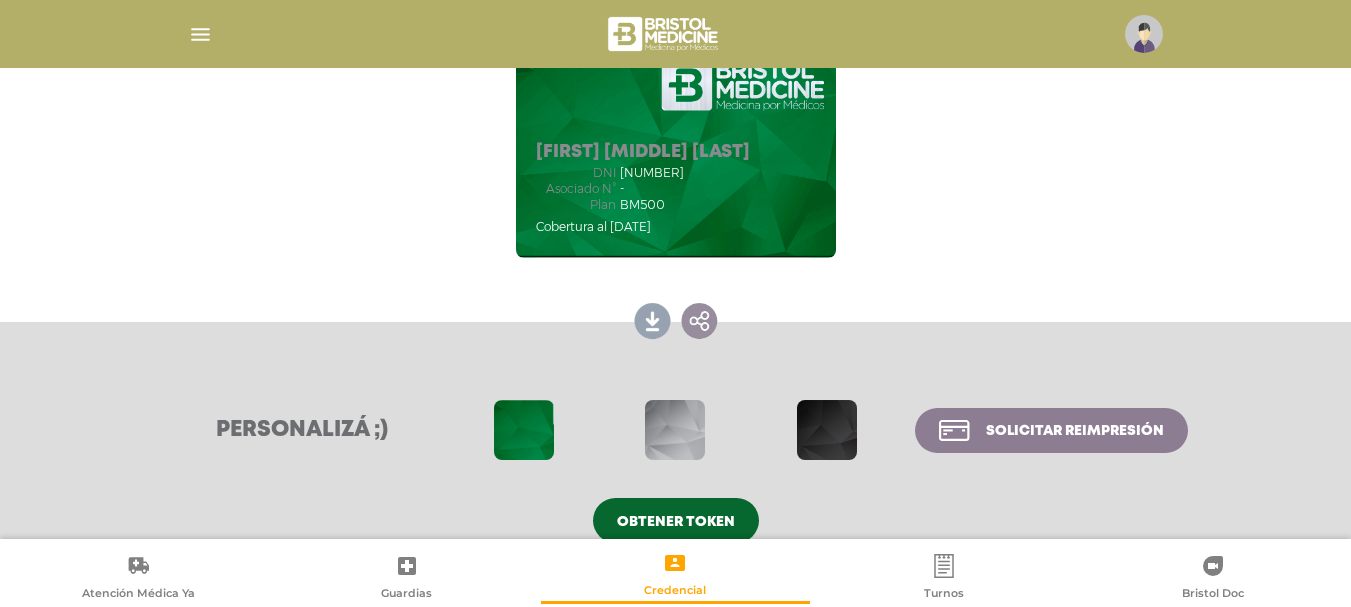 click at bounding box center [653, 319] 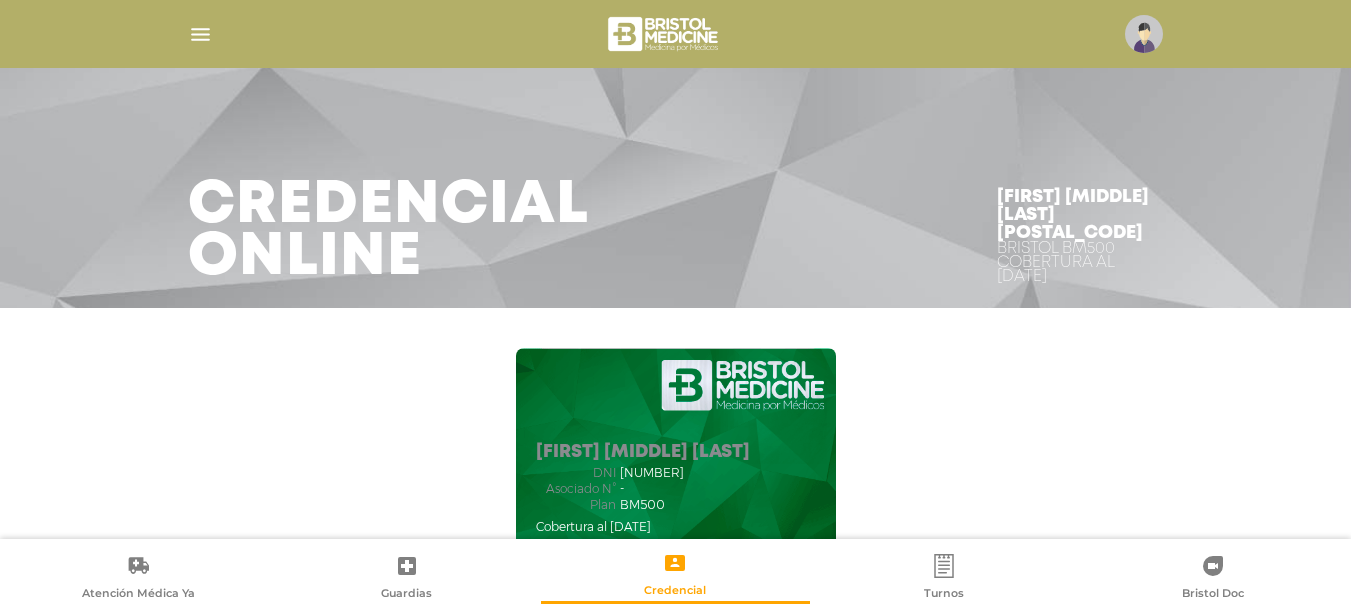 click on "[FIRST] [MIDDLE] [LAST]
[POSTAL_CODE]
Bristol BM500
Cobertura al [DATE]
[FIRST] [MIDDLE] [LAST]
dni
[NUMBER]
Asociado N°
-
Plan" at bounding box center (675, 453) 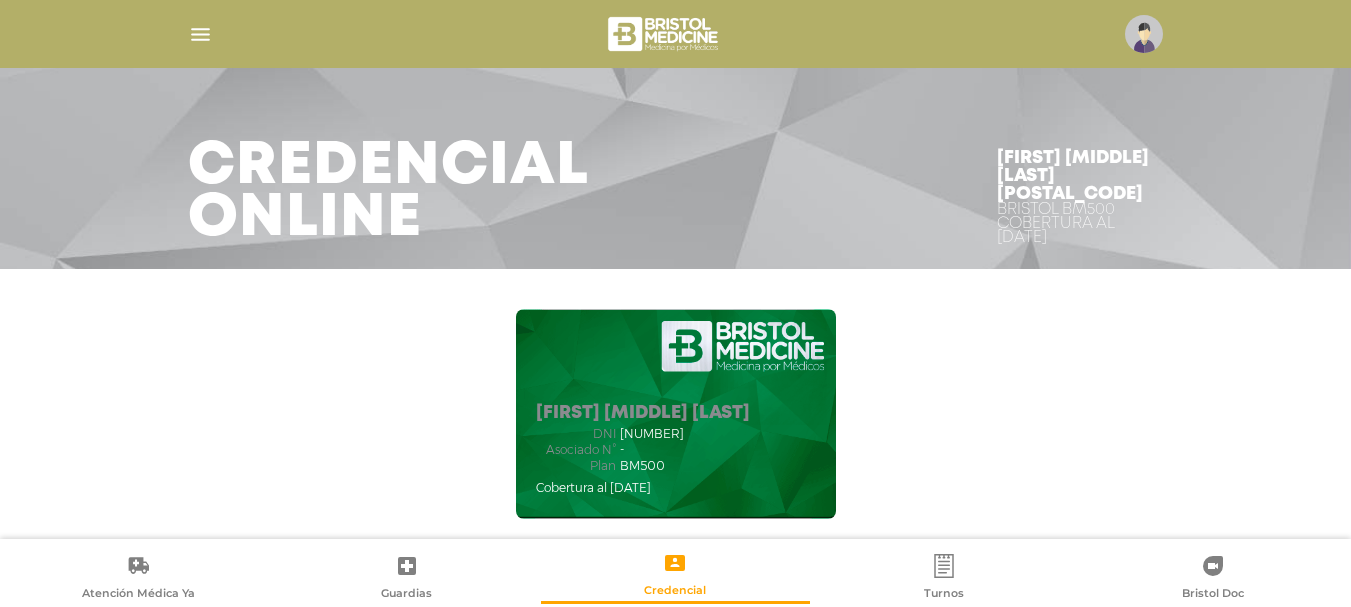 scroll, scrollTop: 32, scrollLeft: 0, axis: vertical 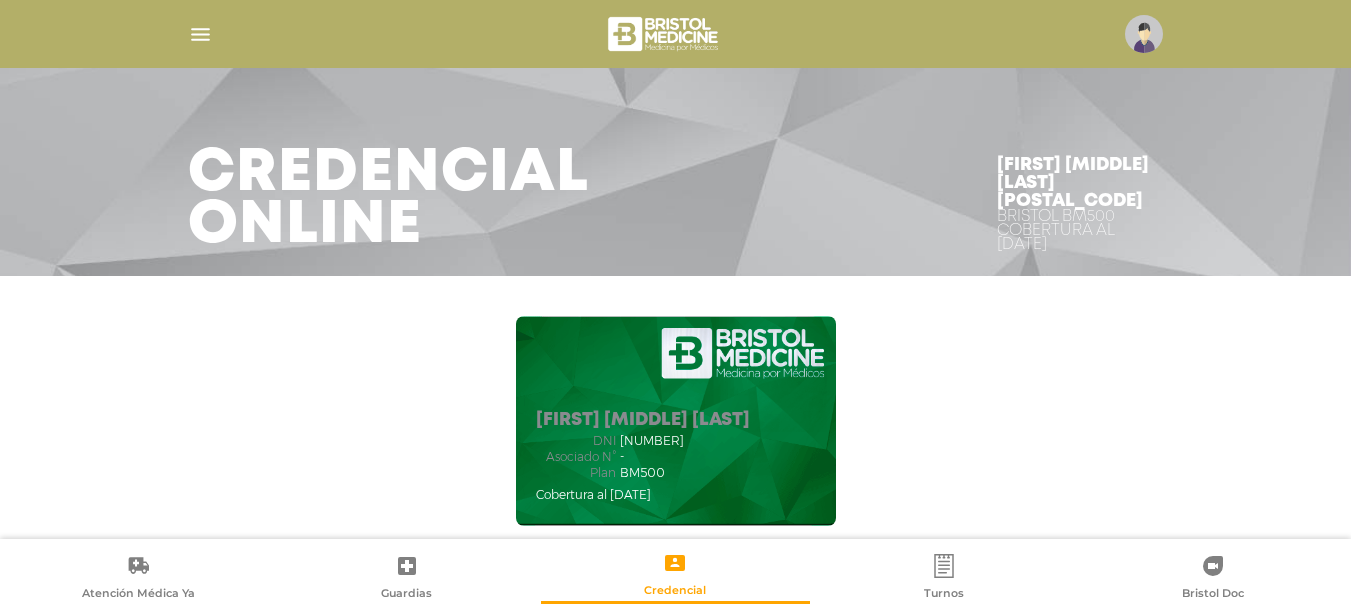 drag, startPoint x: 756, startPoint y: 374, endPoint x: 509, endPoint y: 360, distance: 247.39644 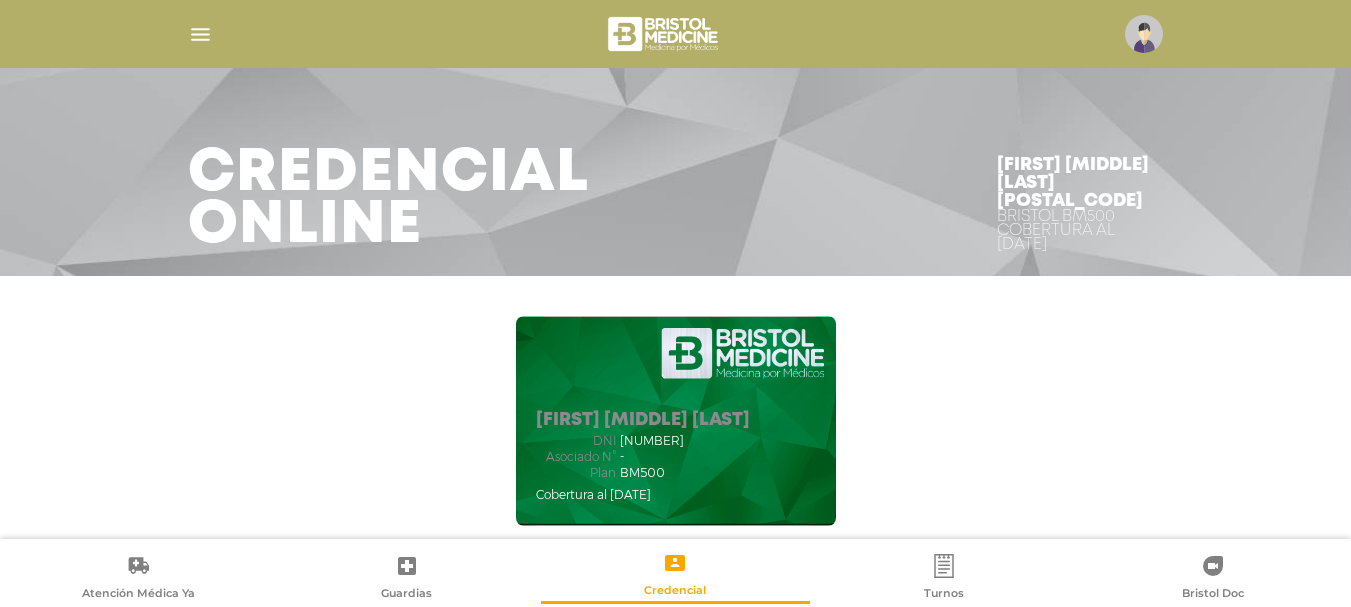 click on "[FIRST] [MIDDLE] [LAST]
dni
[NUMBER]
Asociado N°
-
Plan
BM500
Cobertura al [DATE]" at bounding box center [676, 421] 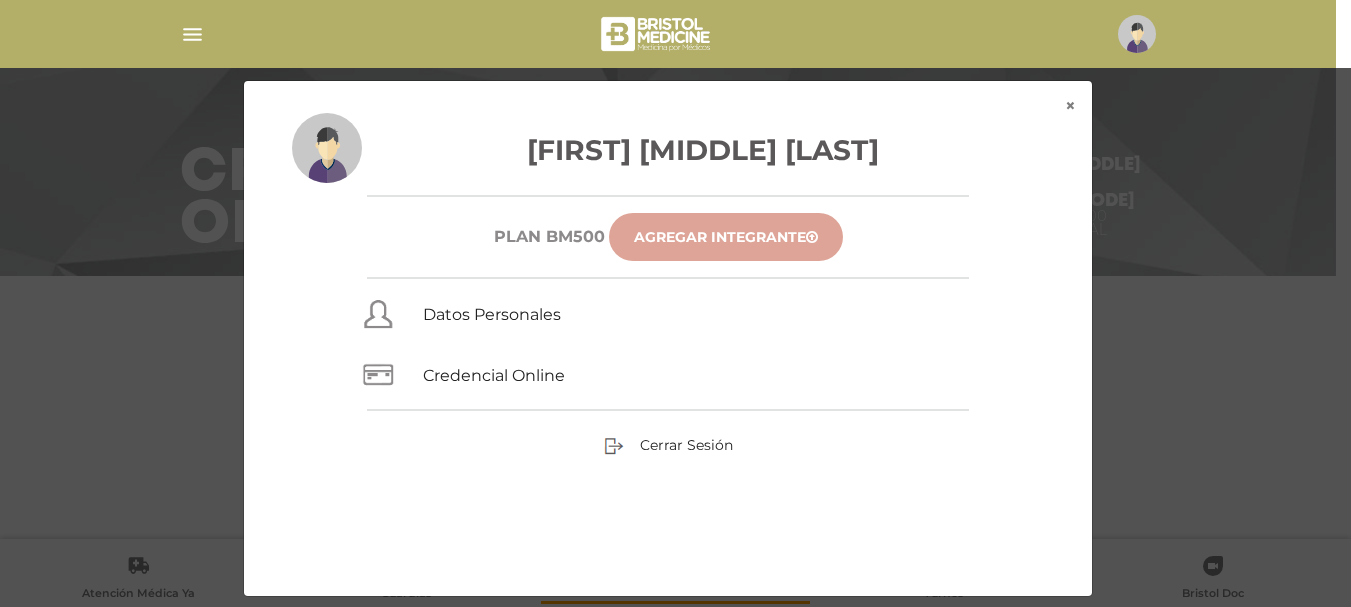 click on "Agregar Integrante" at bounding box center [726, 237] 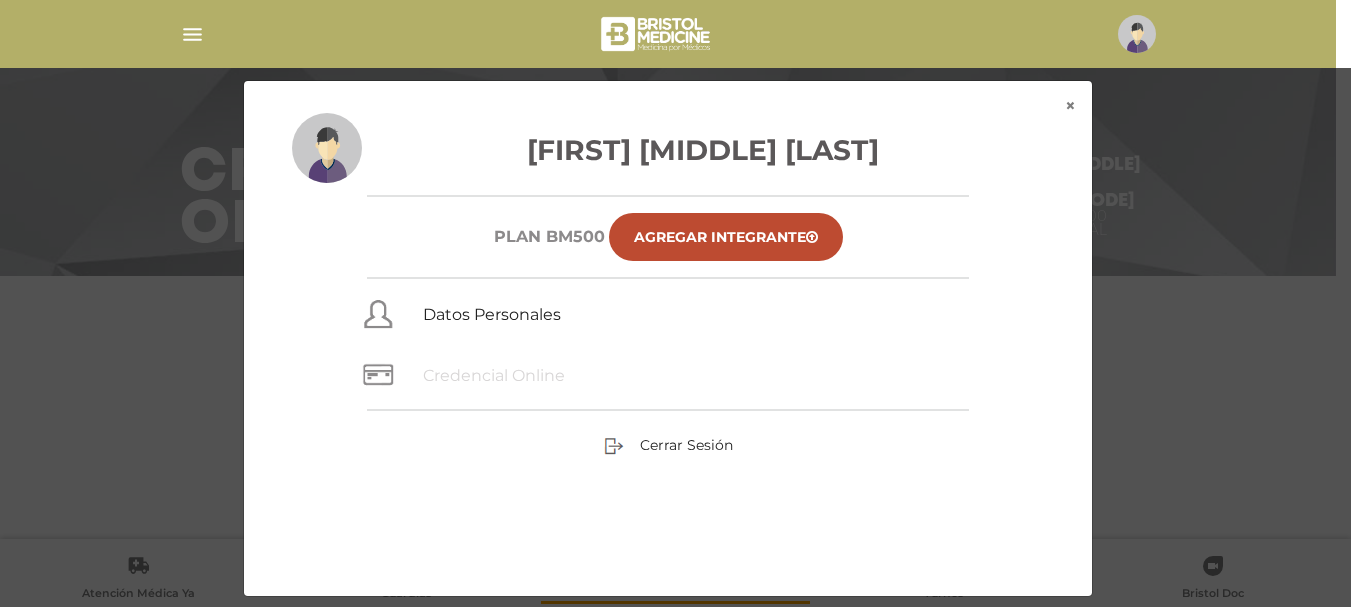 click on "Credencial Online" at bounding box center [577, 372] 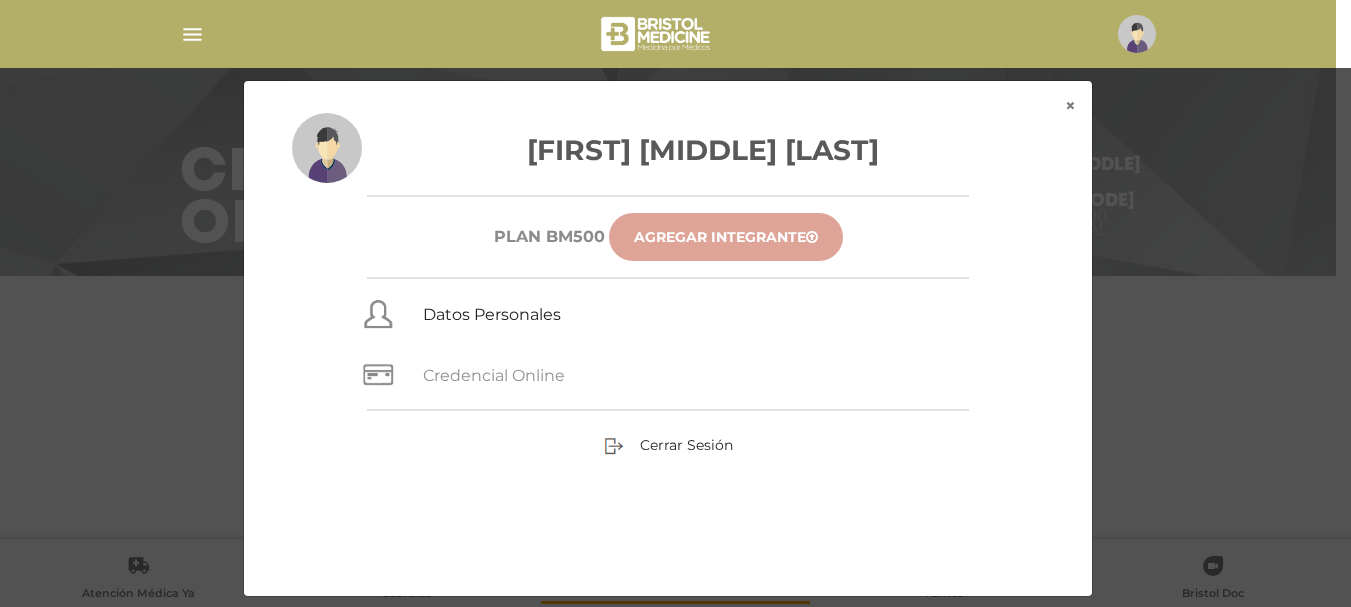 click on "Agregar Integrante" at bounding box center (726, 237) 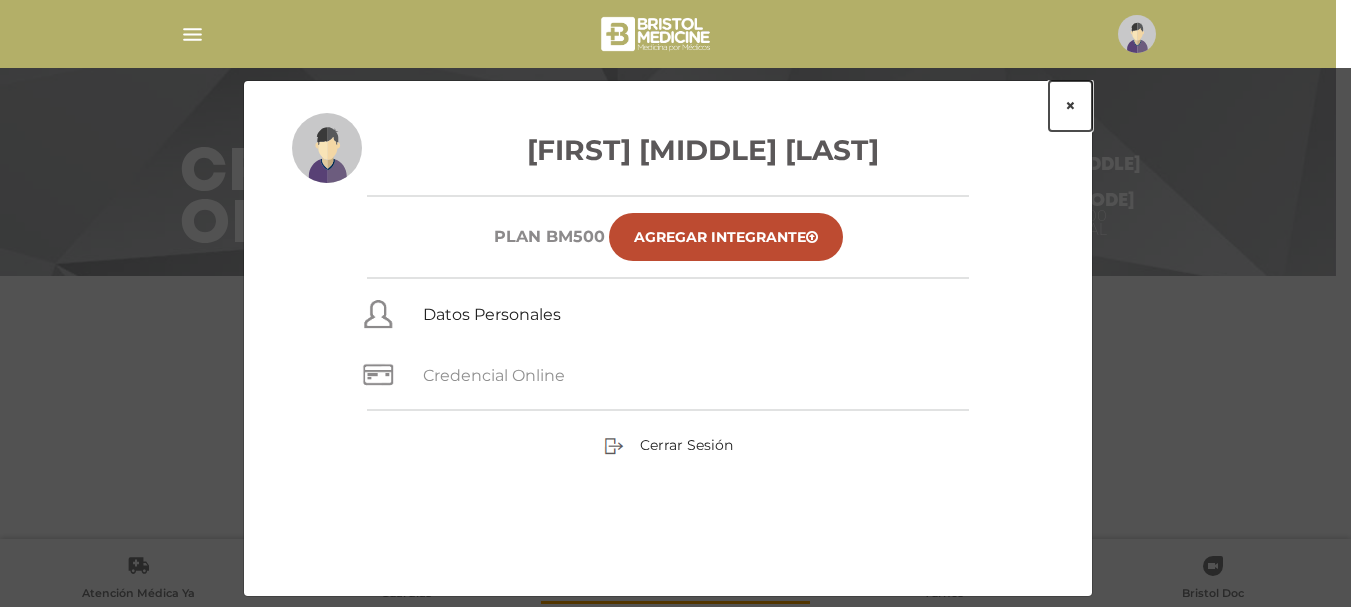 click on "×" at bounding box center (1070, 106) 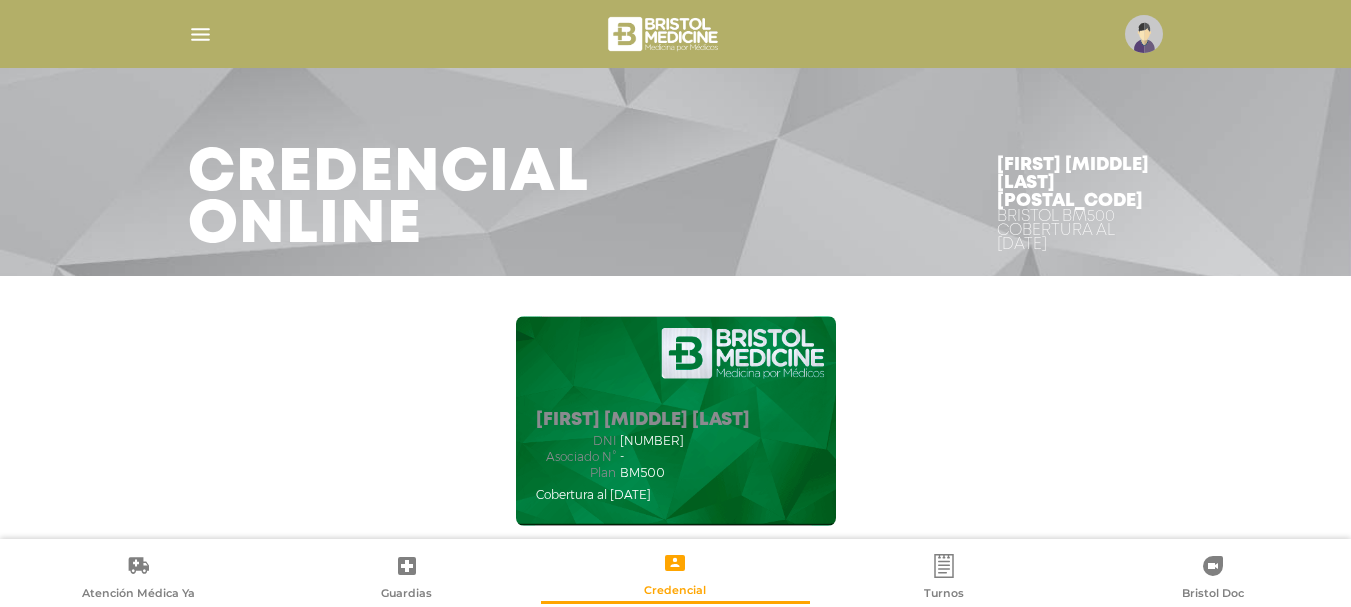 click at bounding box center [1144, 34] 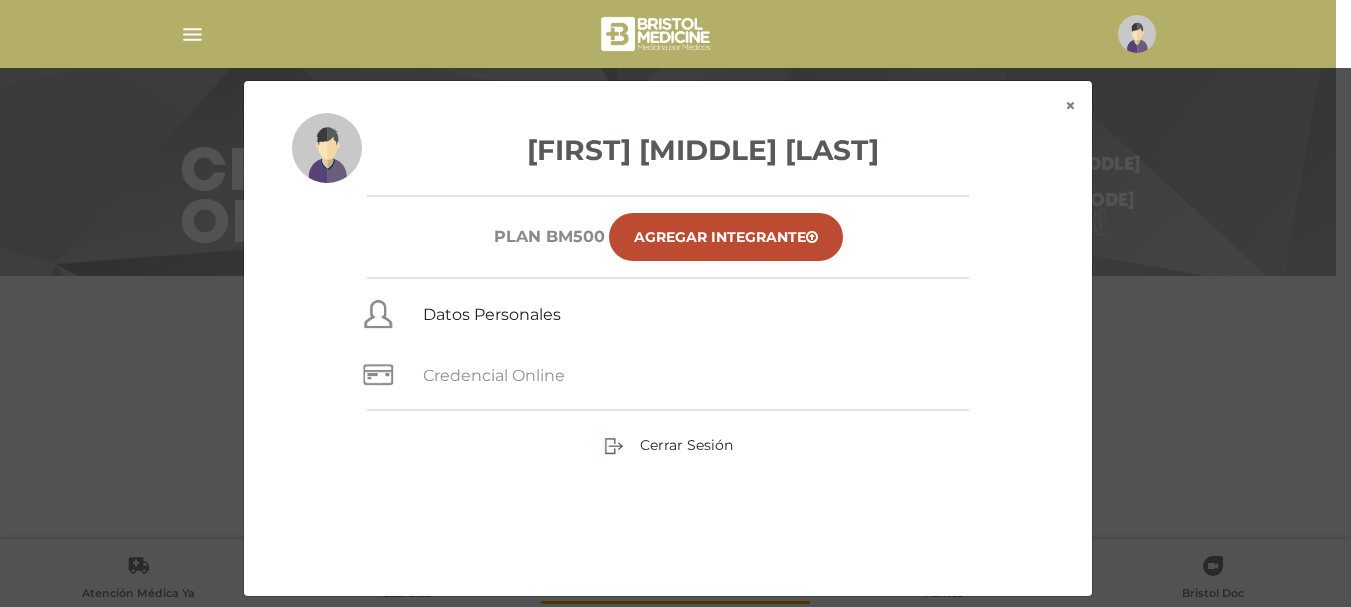click on "Agregar Integrante" at bounding box center [726, 237] 